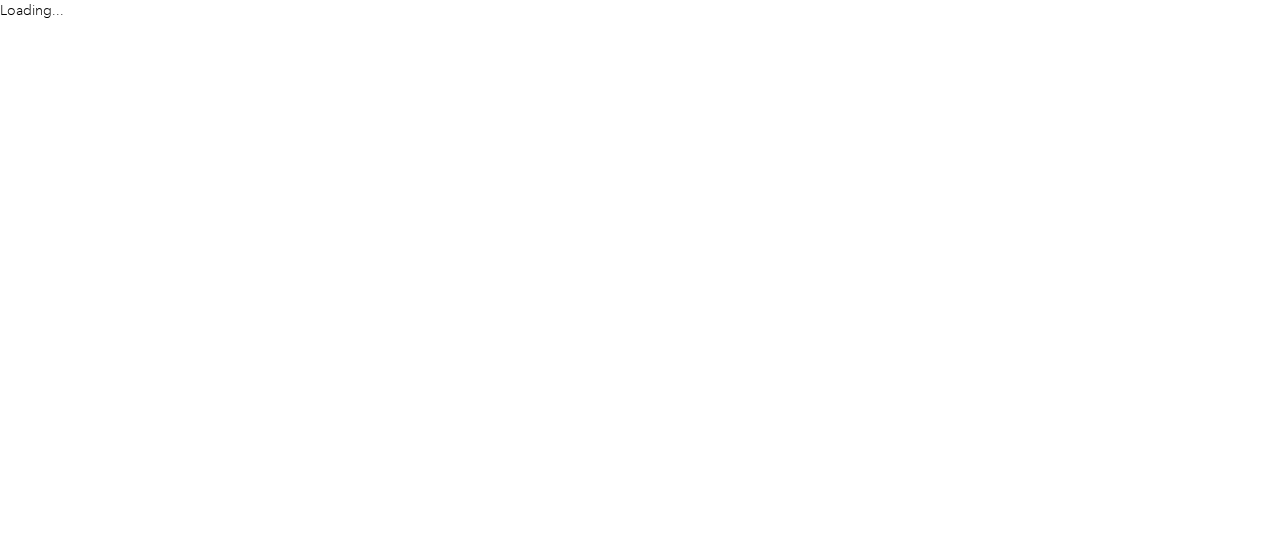 scroll, scrollTop: 0, scrollLeft: 0, axis: both 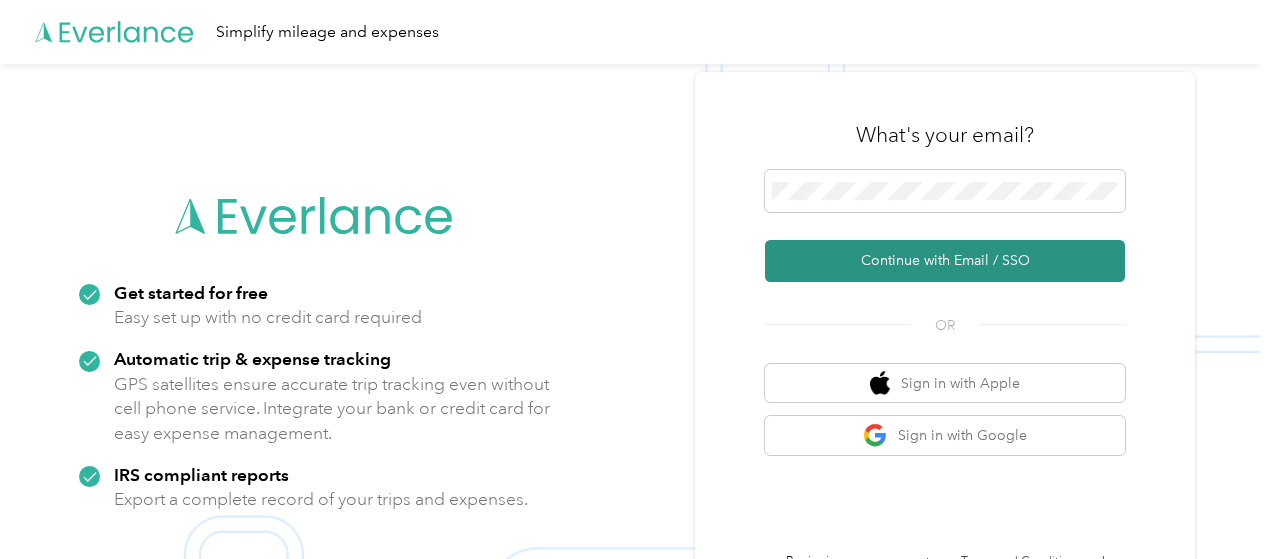 click on "Continue with Email / SSO" at bounding box center (945, 261) 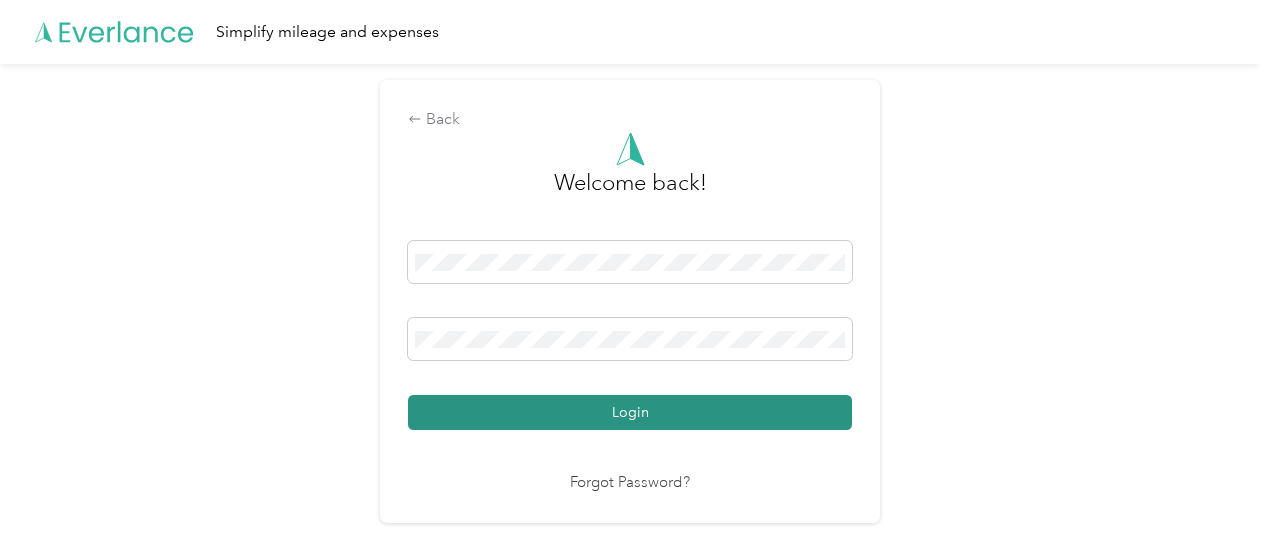 click on "Login" at bounding box center (630, 412) 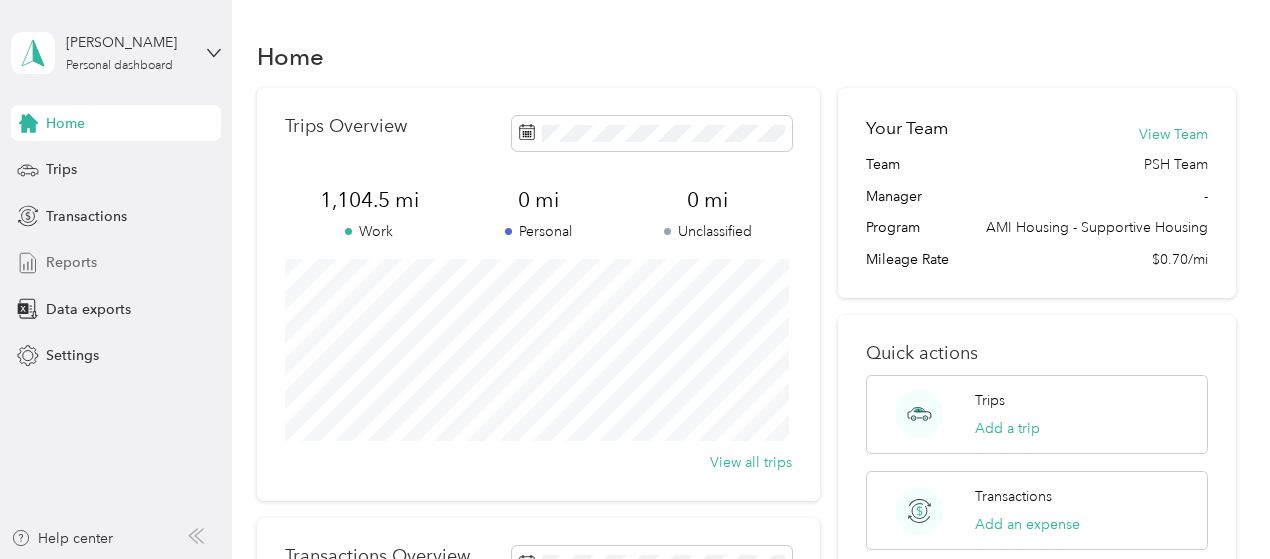 click on "Reports" at bounding box center (71, 262) 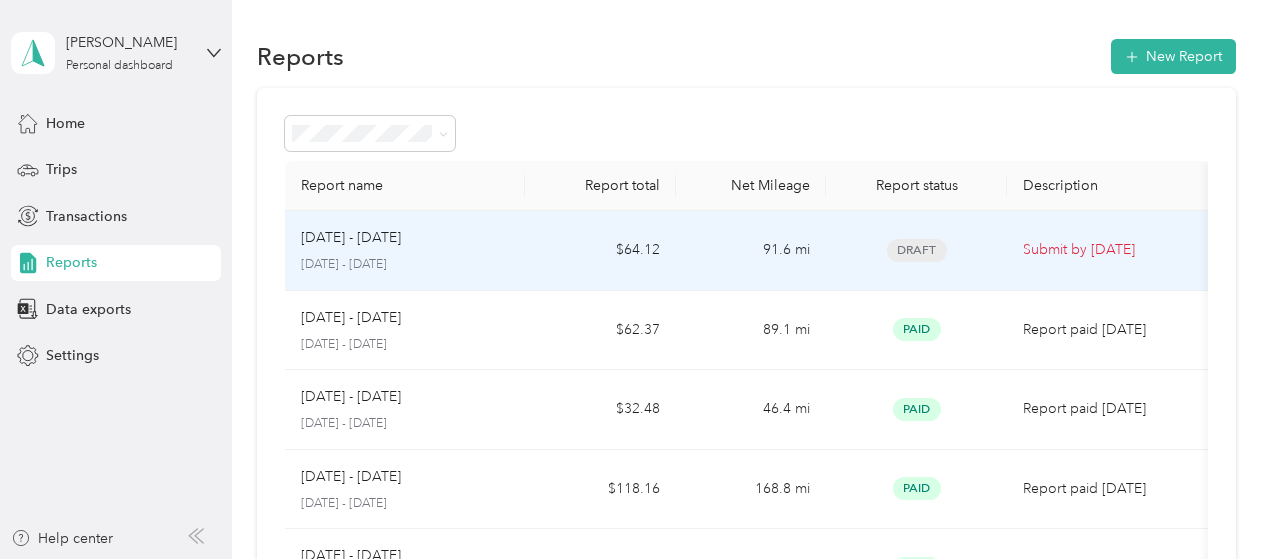 click on "[DATE] - [DATE]" at bounding box center (405, 238) 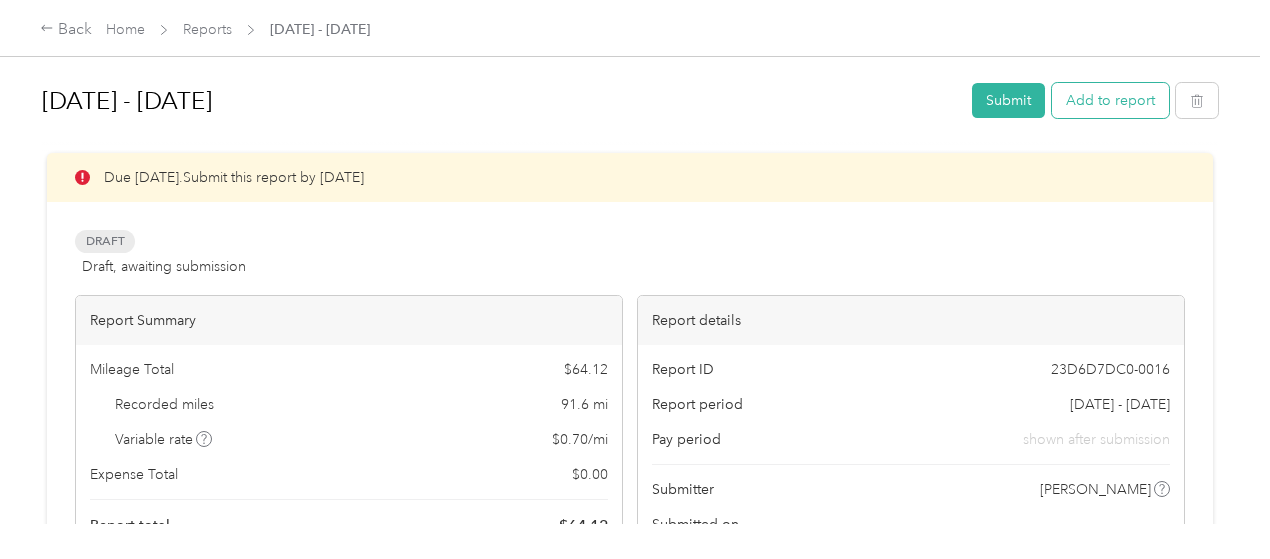 click on "Add to report" at bounding box center (1110, 100) 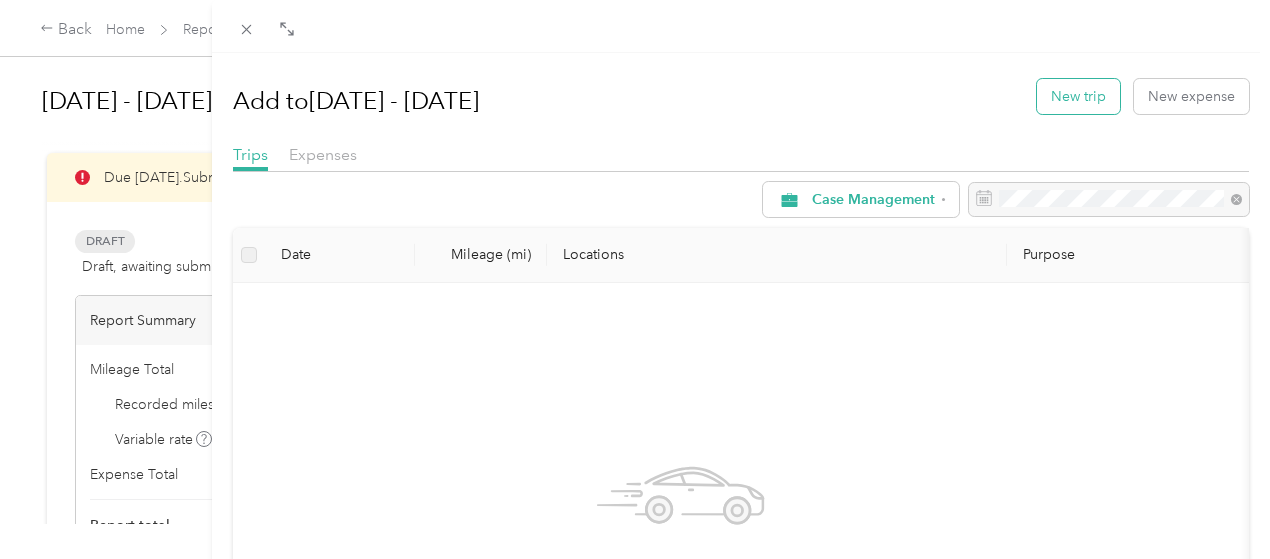 click on "New trip" at bounding box center [1078, 96] 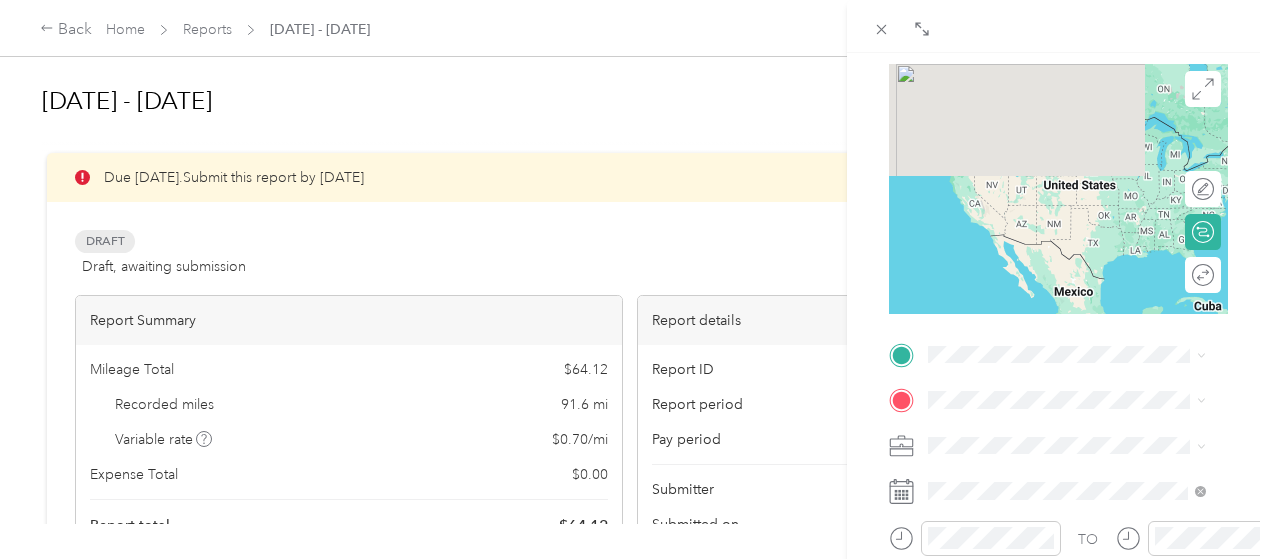 scroll, scrollTop: 200, scrollLeft: 0, axis: vertical 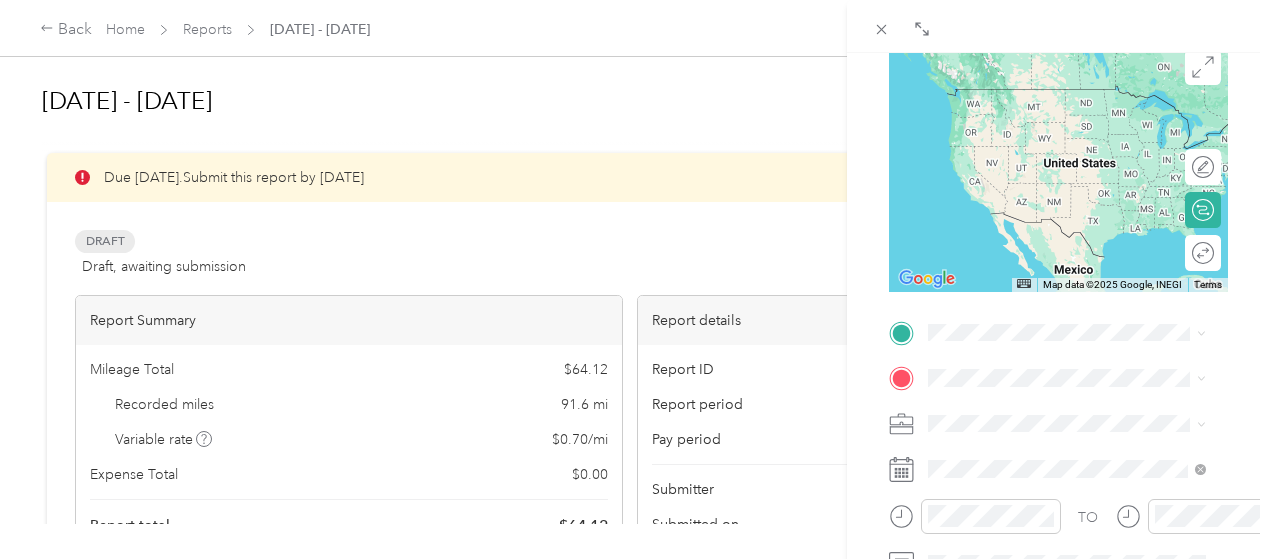 click on "TEAM [GEOGRAPHIC_DATA] [STREET_ADDRESS][US_STATE]" at bounding box center [1077, 110] 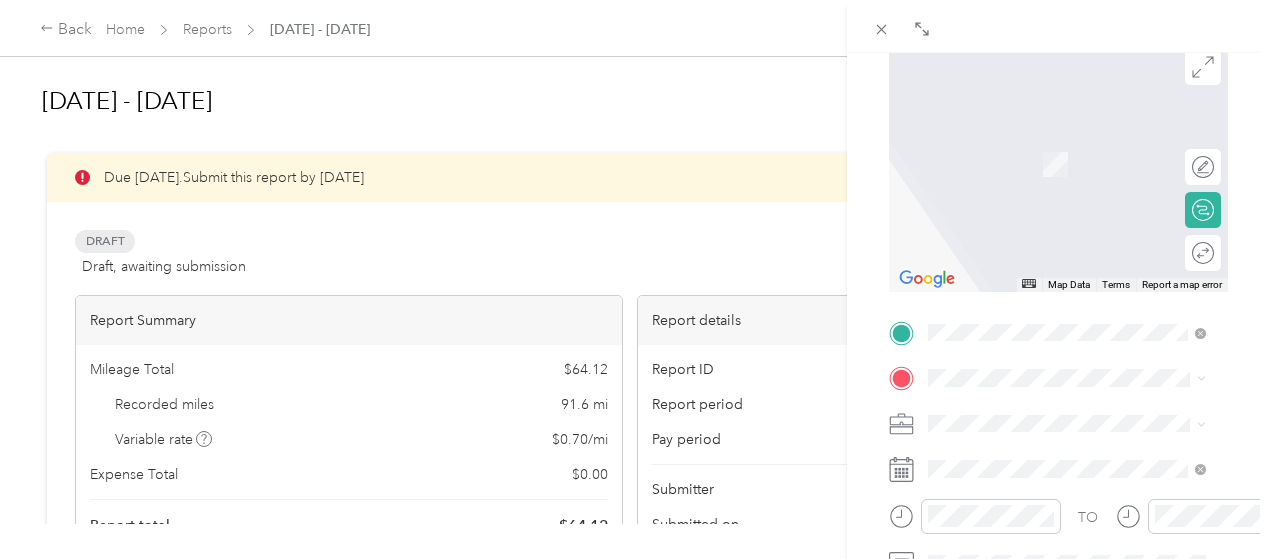 click on "TEAM Meadow Manor [STREET_ADDRESS][US_STATE]" at bounding box center [1074, 153] 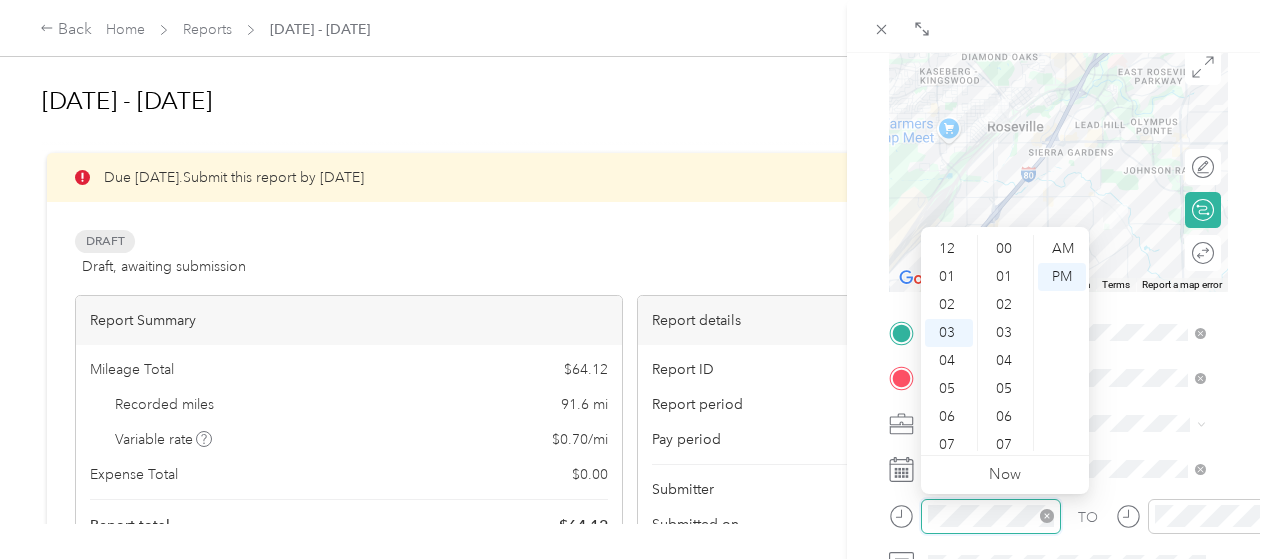 scroll, scrollTop: 84, scrollLeft: 0, axis: vertical 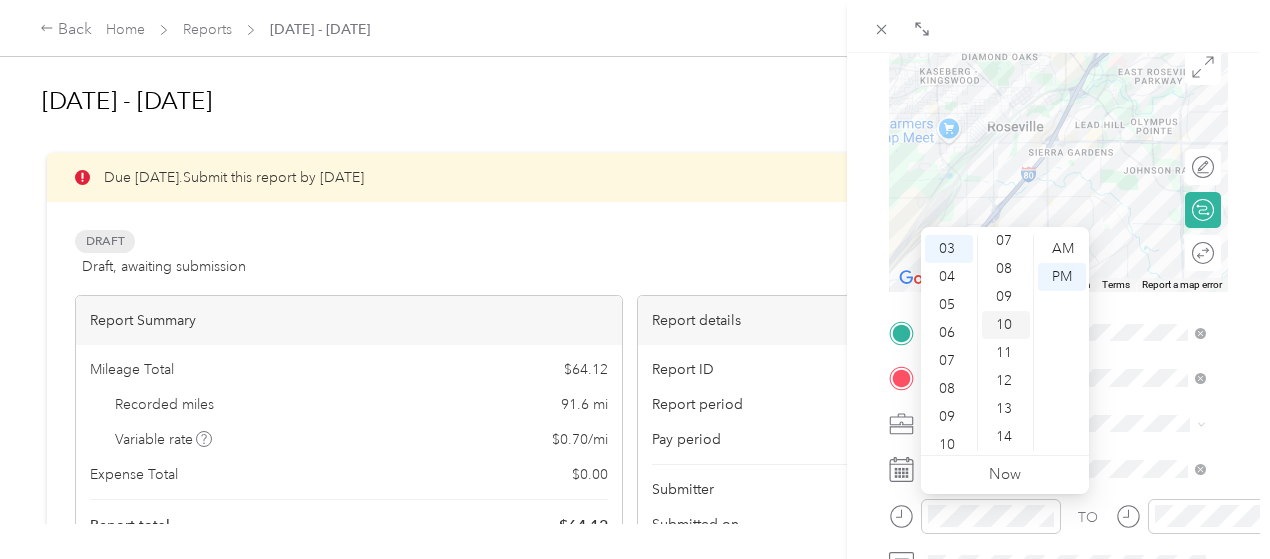 click on "10" at bounding box center (1006, 325) 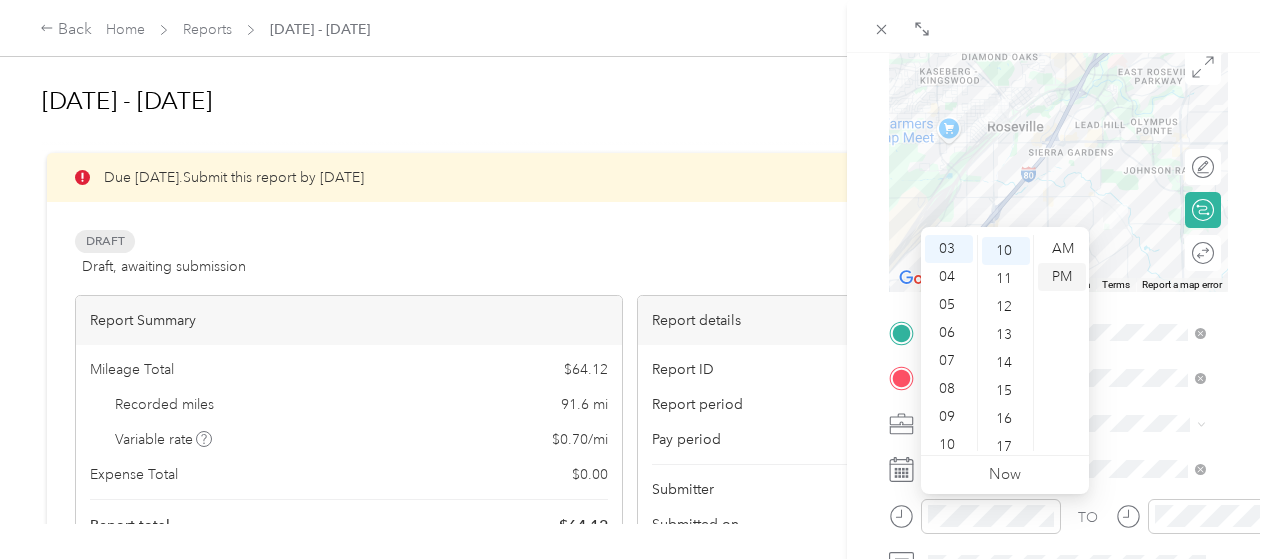 scroll, scrollTop: 280, scrollLeft: 0, axis: vertical 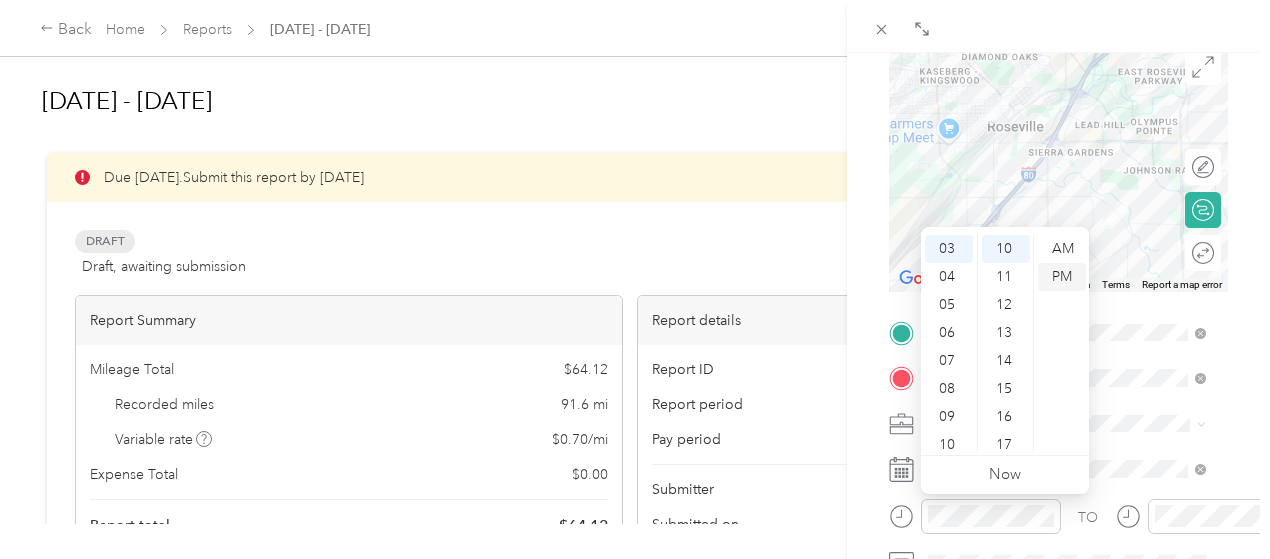 click on "PM" at bounding box center (1062, 277) 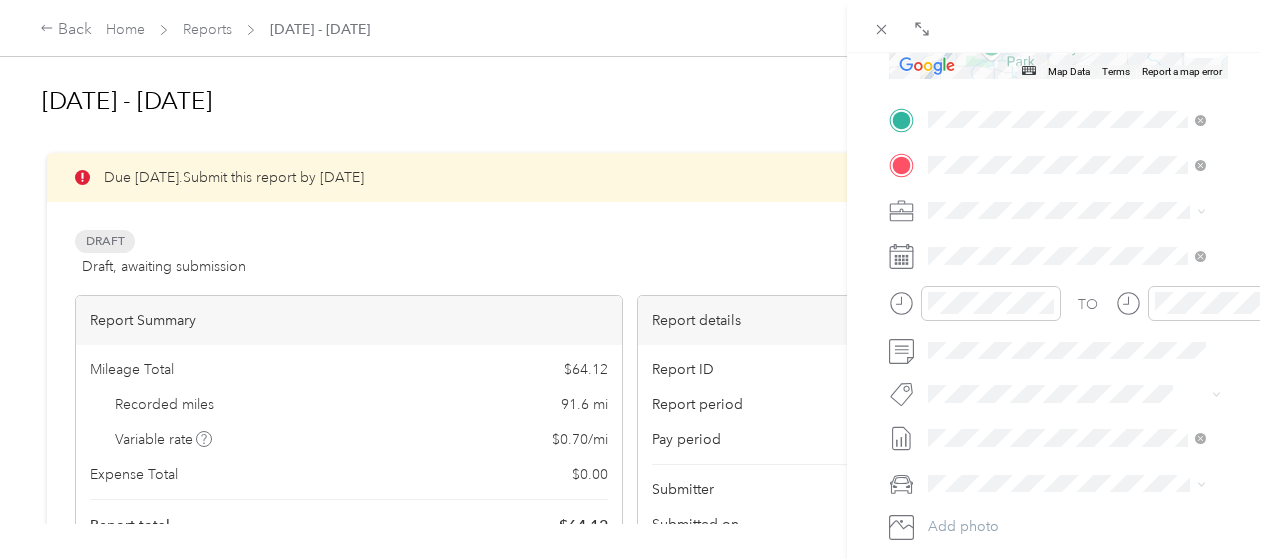 scroll, scrollTop: 416, scrollLeft: 0, axis: vertical 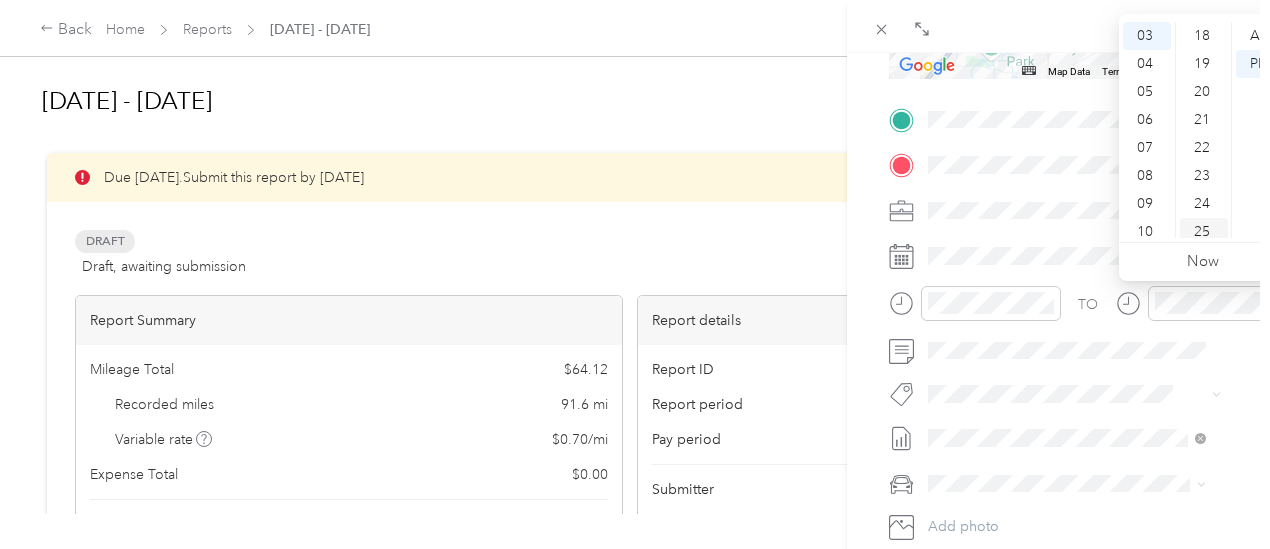 click on "25" at bounding box center (1204, 232) 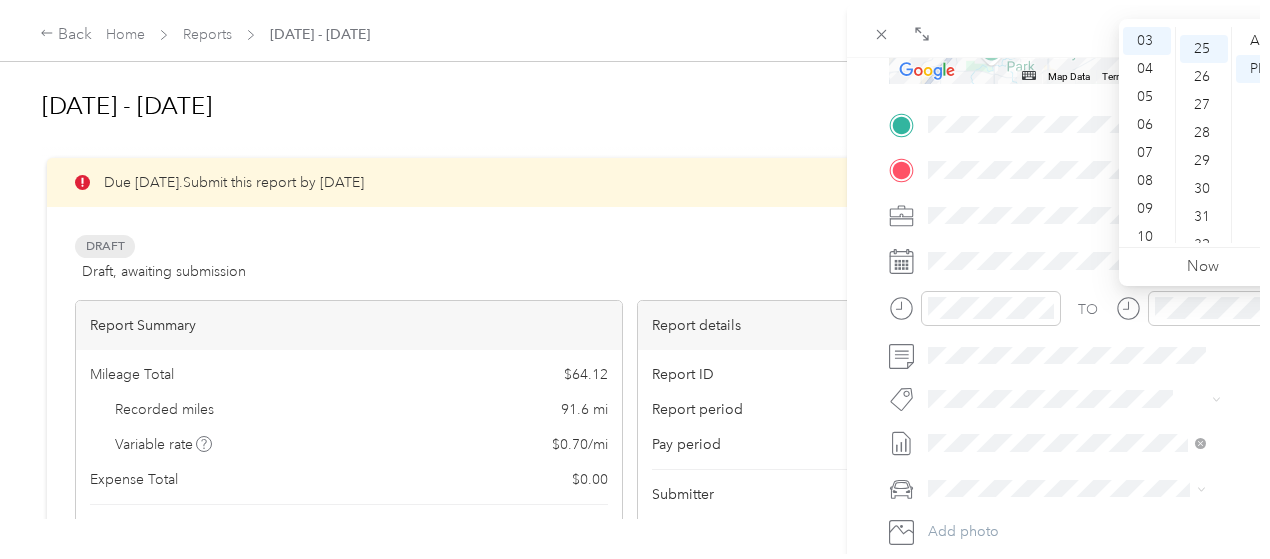 scroll, scrollTop: 700, scrollLeft: 0, axis: vertical 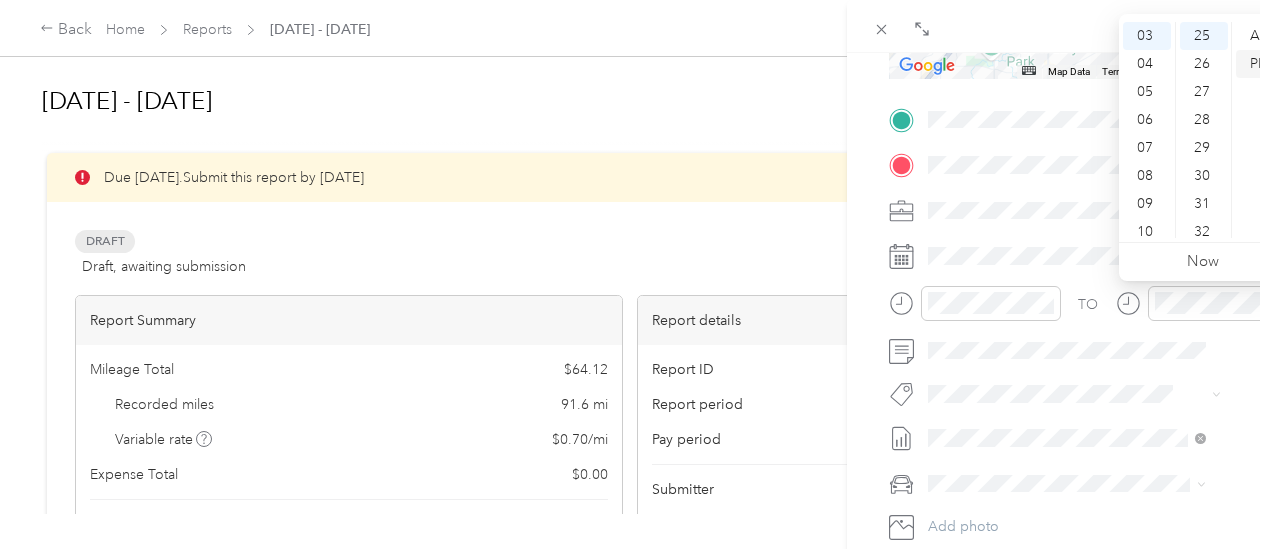 click on "PM" at bounding box center (1260, 64) 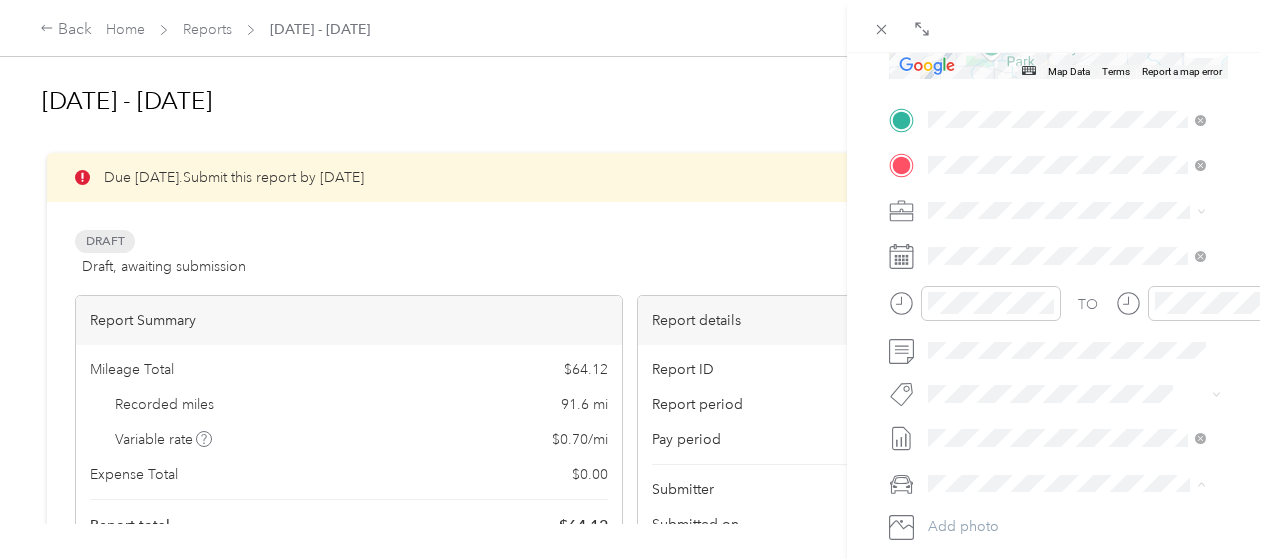 click on "Chrysler  pt cruiser" at bounding box center [1067, 518] 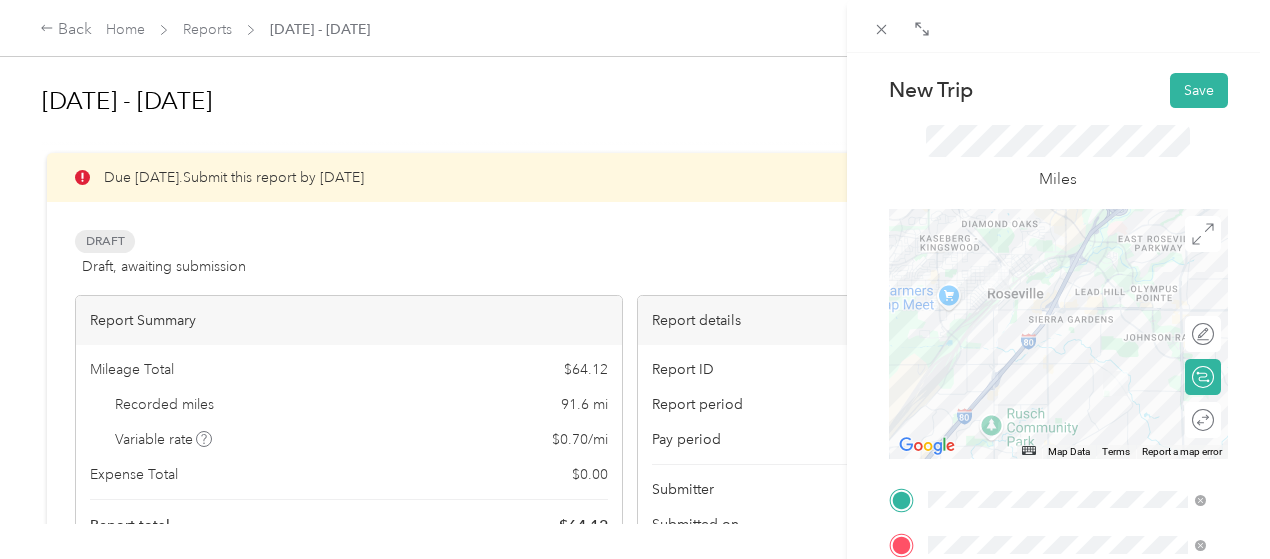 scroll, scrollTop: 26, scrollLeft: 0, axis: vertical 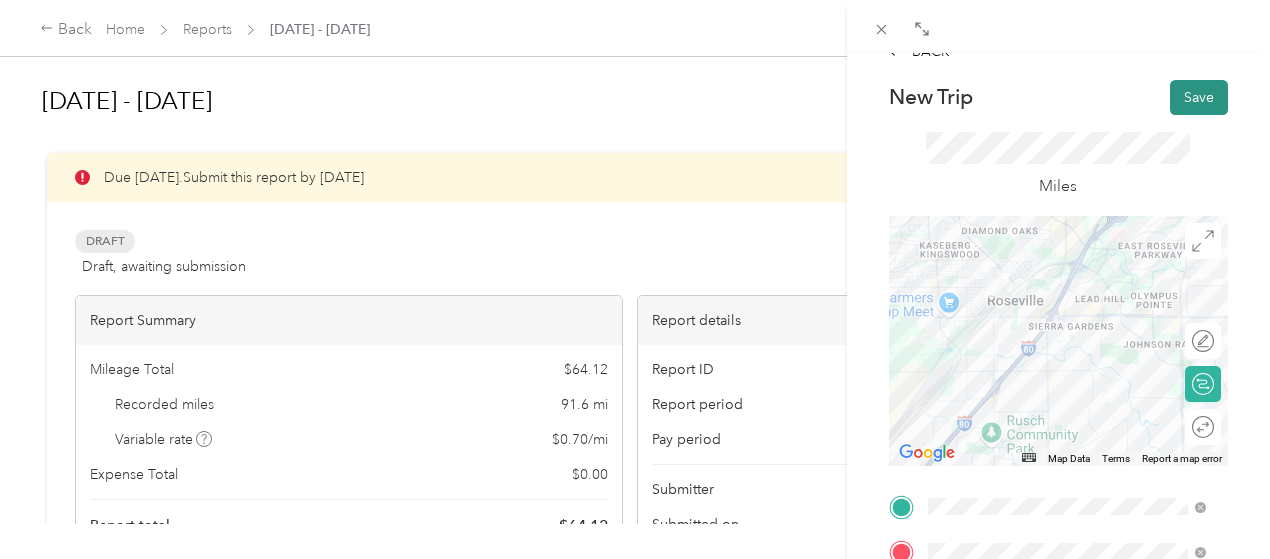 click on "Save" at bounding box center [1199, 97] 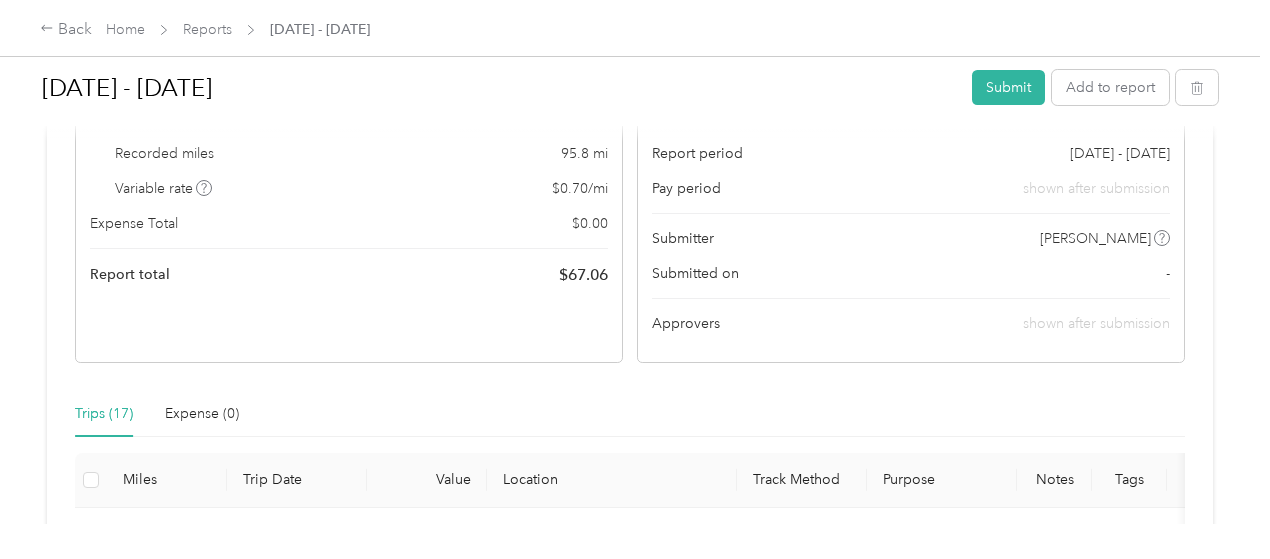 scroll, scrollTop: 100, scrollLeft: 0, axis: vertical 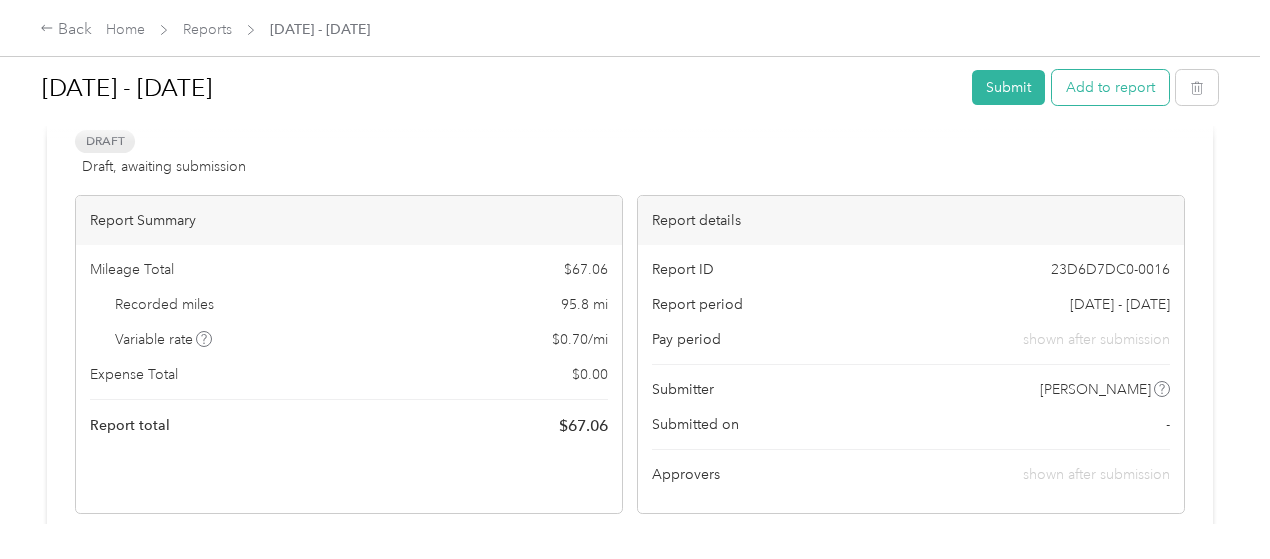 click on "Add to report" at bounding box center (1110, 87) 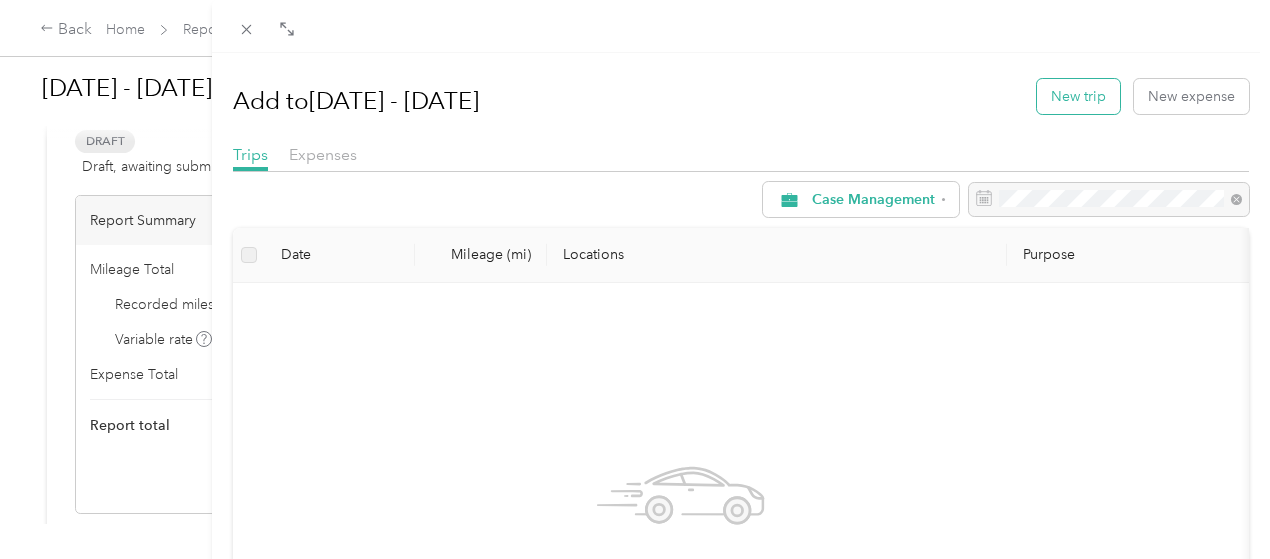 click on "New trip" at bounding box center [1078, 96] 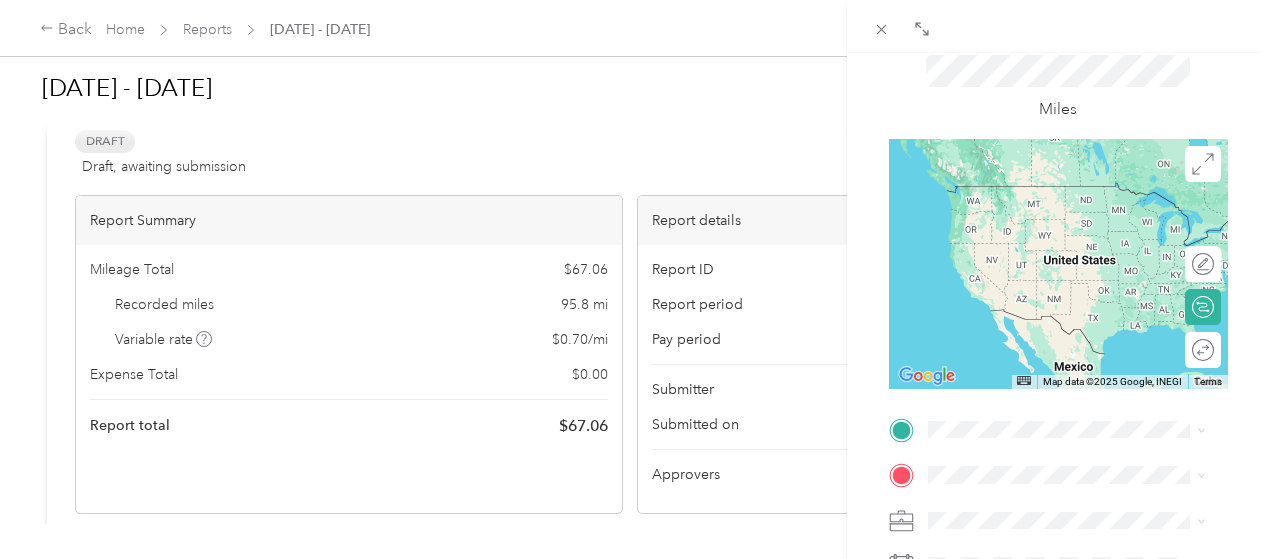 scroll, scrollTop: 200, scrollLeft: 0, axis: vertical 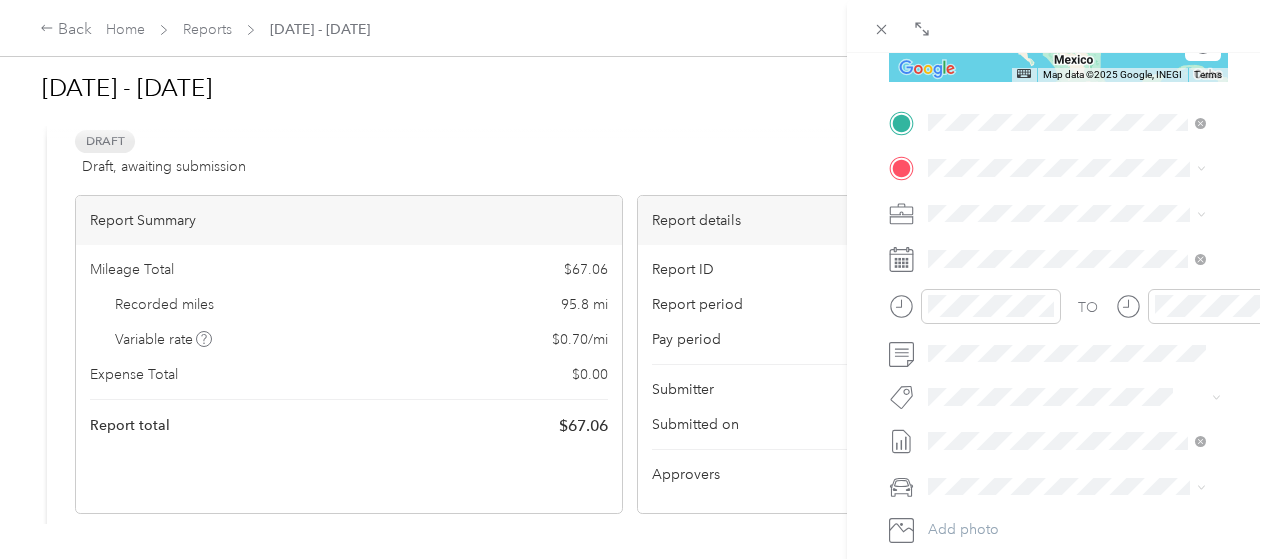 click on "TEAM Meadow Manor [STREET_ADDRESS][US_STATE]" at bounding box center [1074, 216] 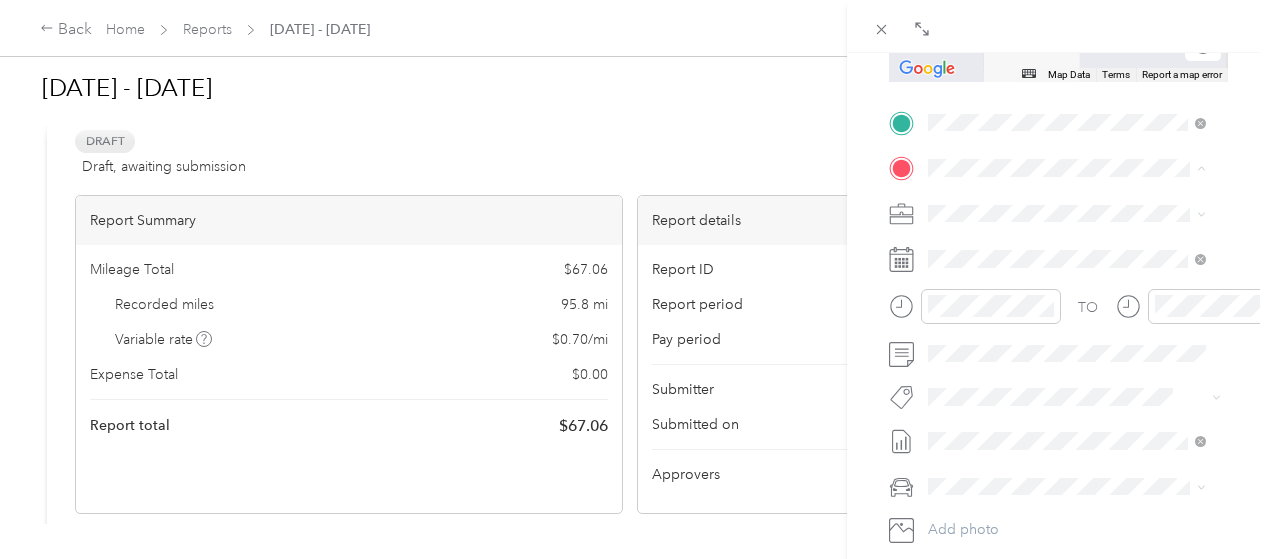 click on "Main Street Apartments" at bounding box center (1112, 250) 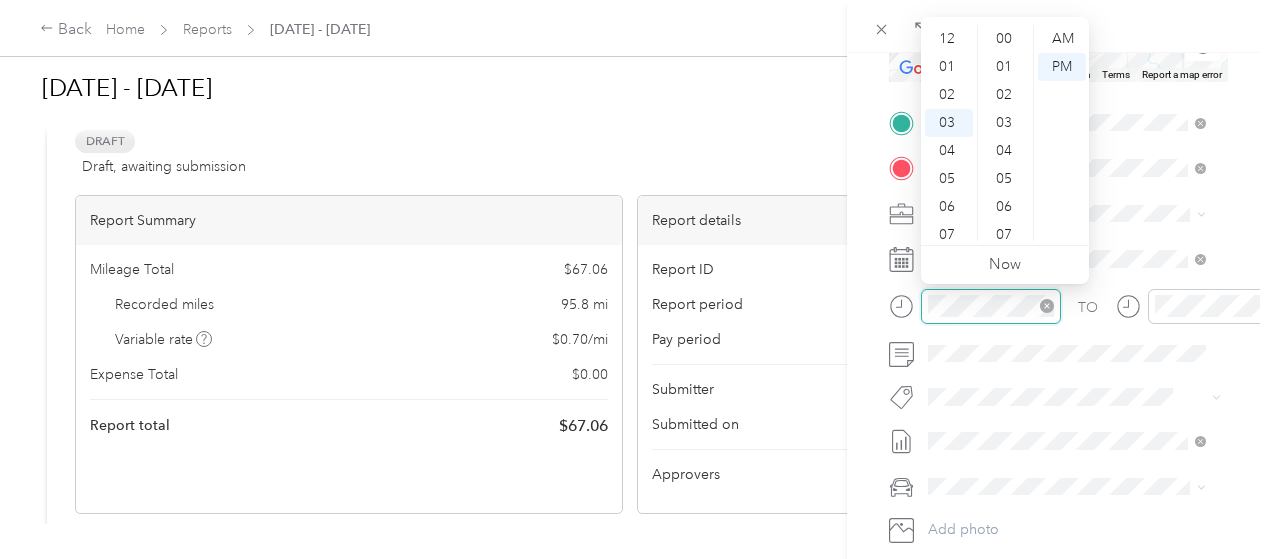 scroll, scrollTop: 84, scrollLeft: 0, axis: vertical 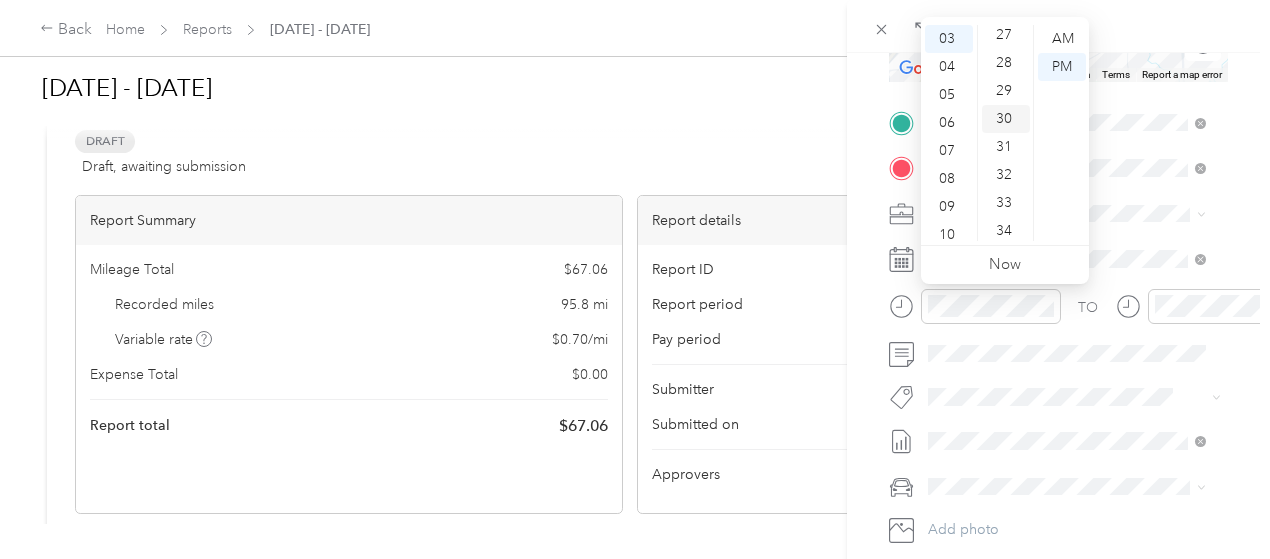 click on "30" at bounding box center [1006, 119] 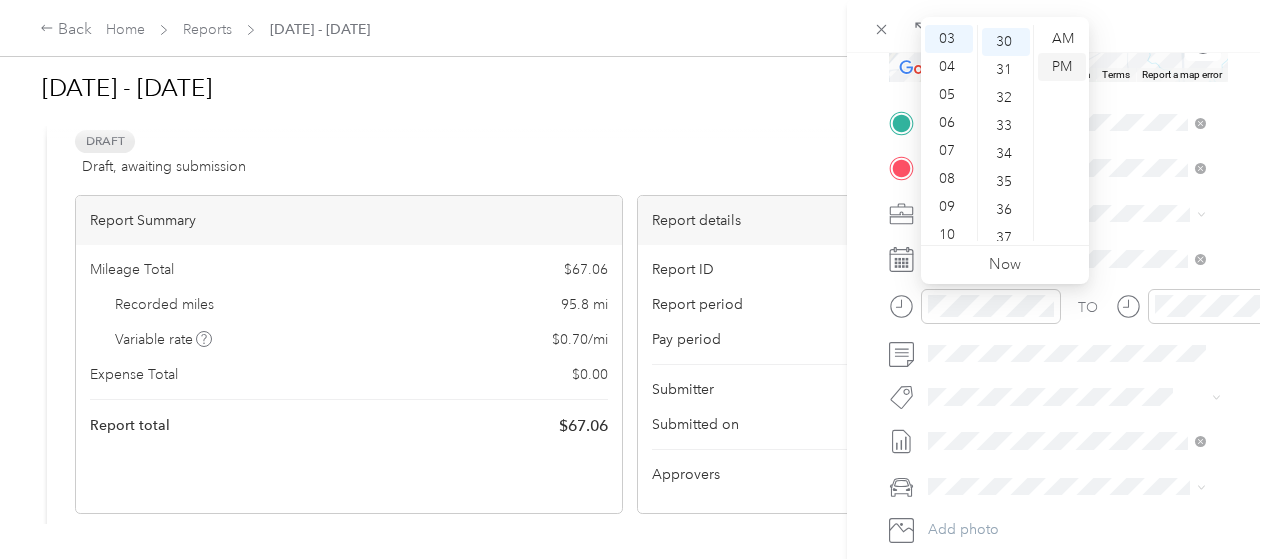 scroll, scrollTop: 840, scrollLeft: 0, axis: vertical 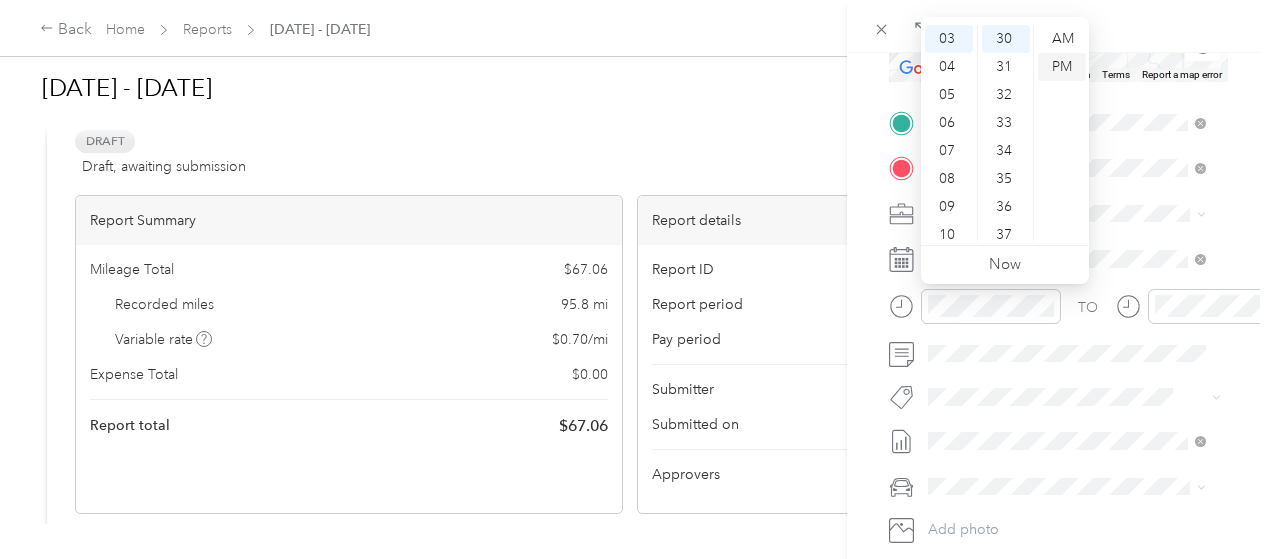 click on "PM" at bounding box center (1062, 67) 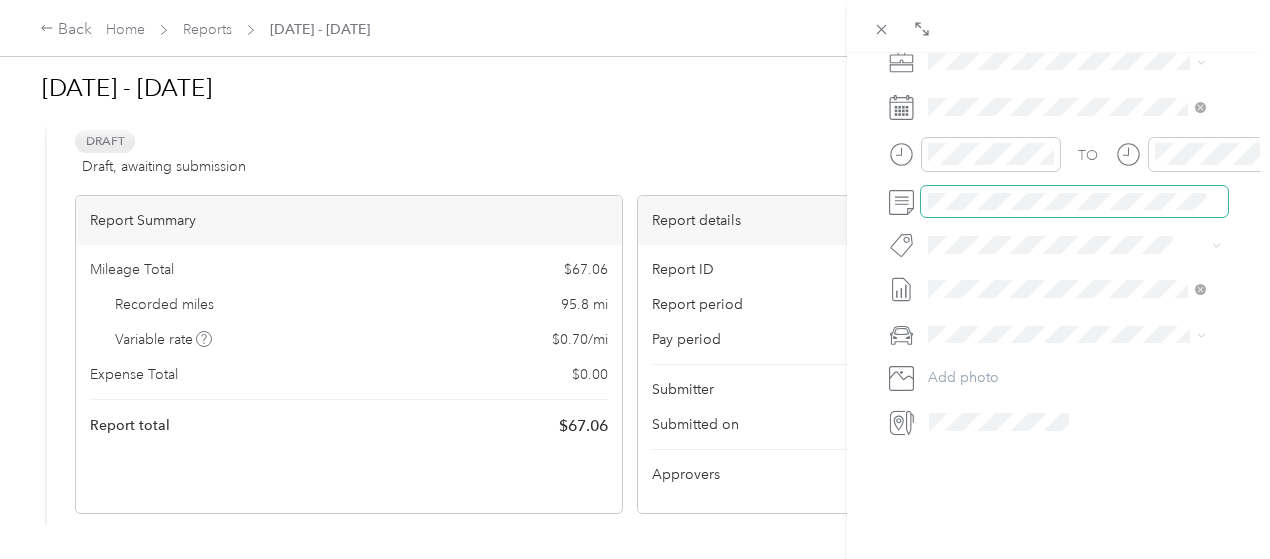 scroll, scrollTop: 569, scrollLeft: 0, axis: vertical 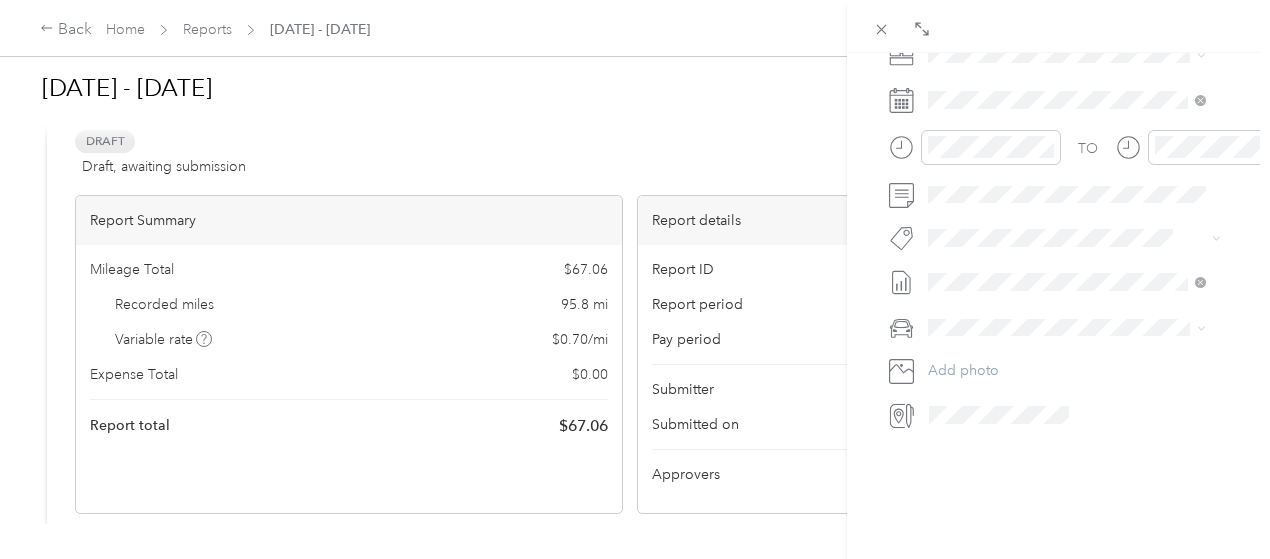 click on "Chrysler  pt cruiser" at bounding box center (1067, 359) 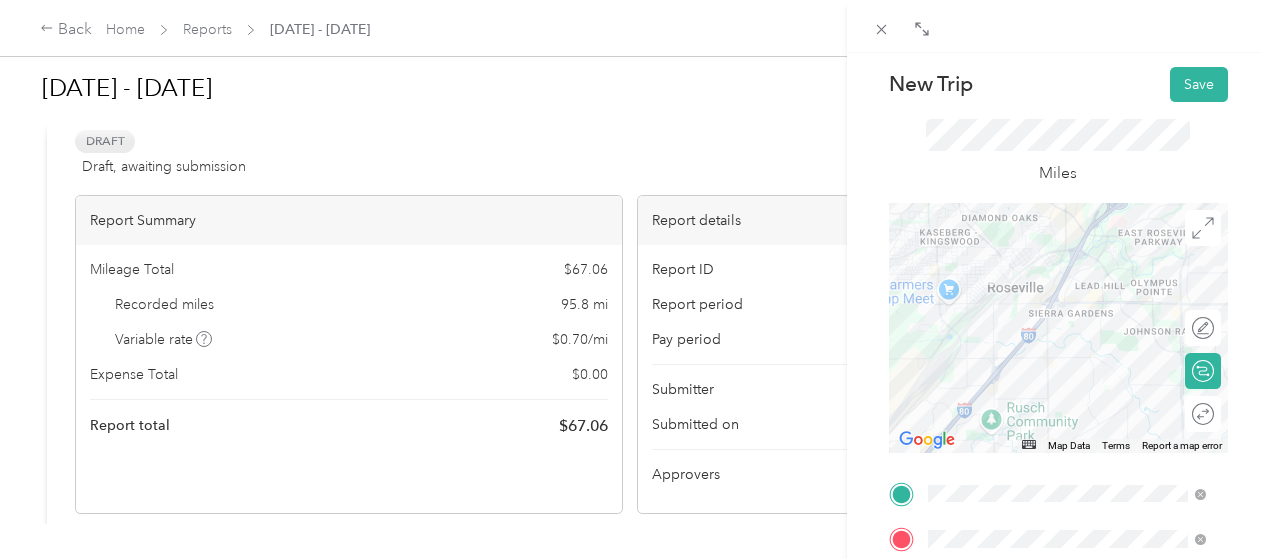 scroll, scrollTop: 26, scrollLeft: 0, axis: vertical 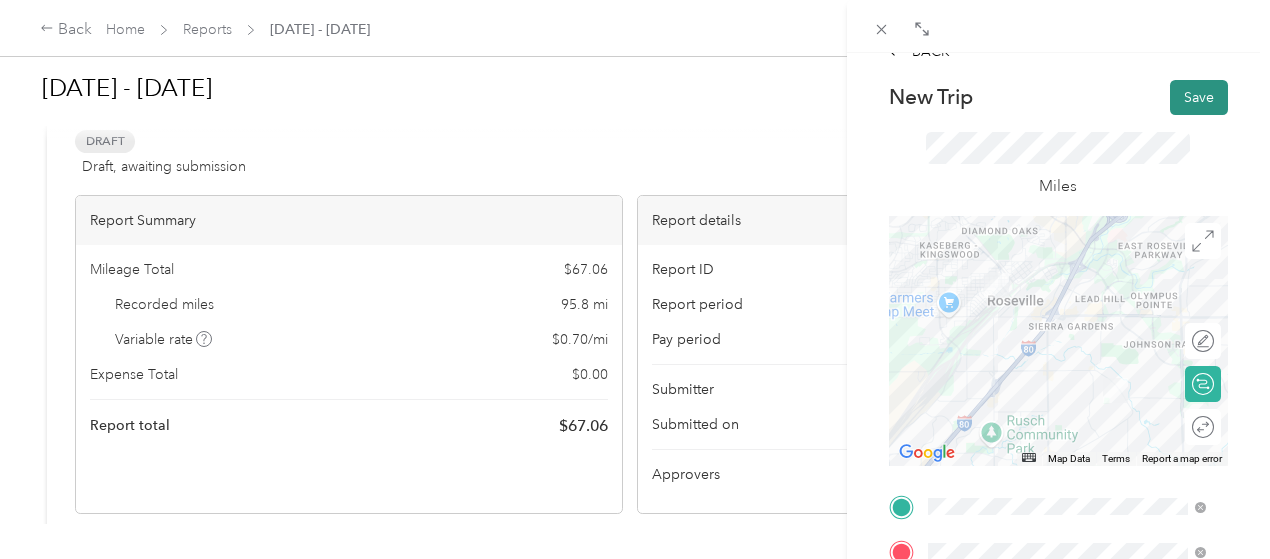 click on "Save" at bounding box center (1199, 97) 